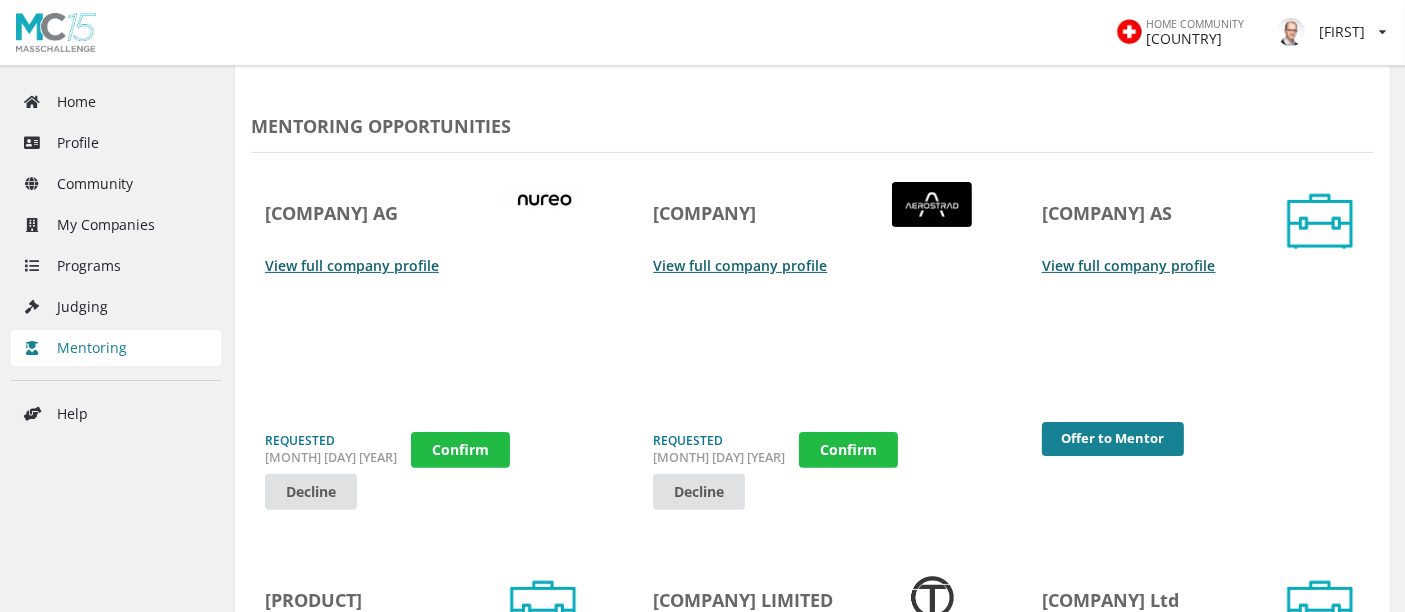 scroll, scrollTop: 546, scrollLeft: 0, axis: vertical 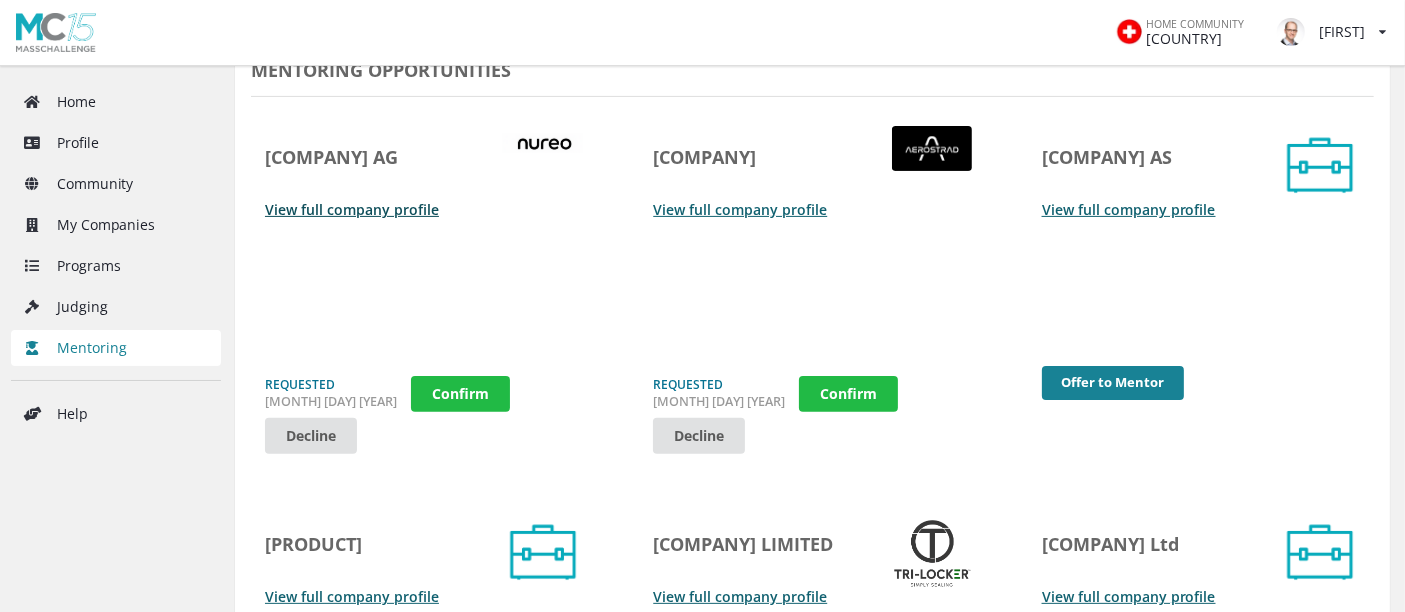 click on "View full company profile" at bounding box center [352, 209] 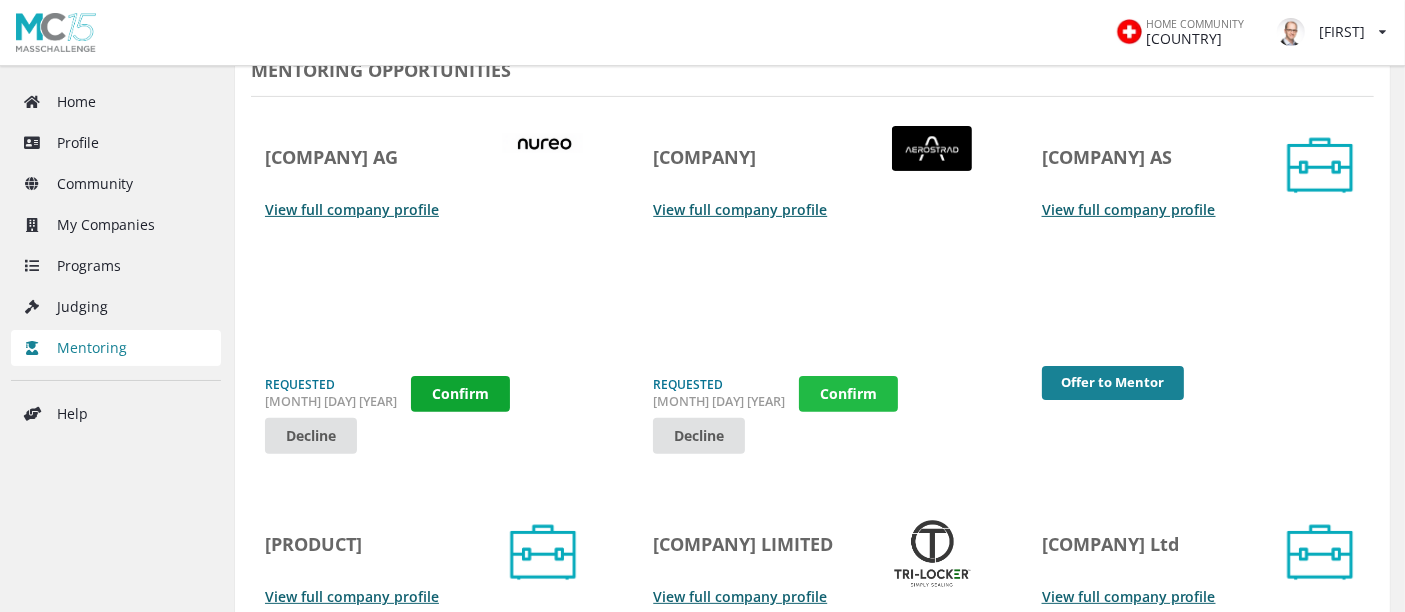 click on "Confirm" at bounding box center [460, 394] 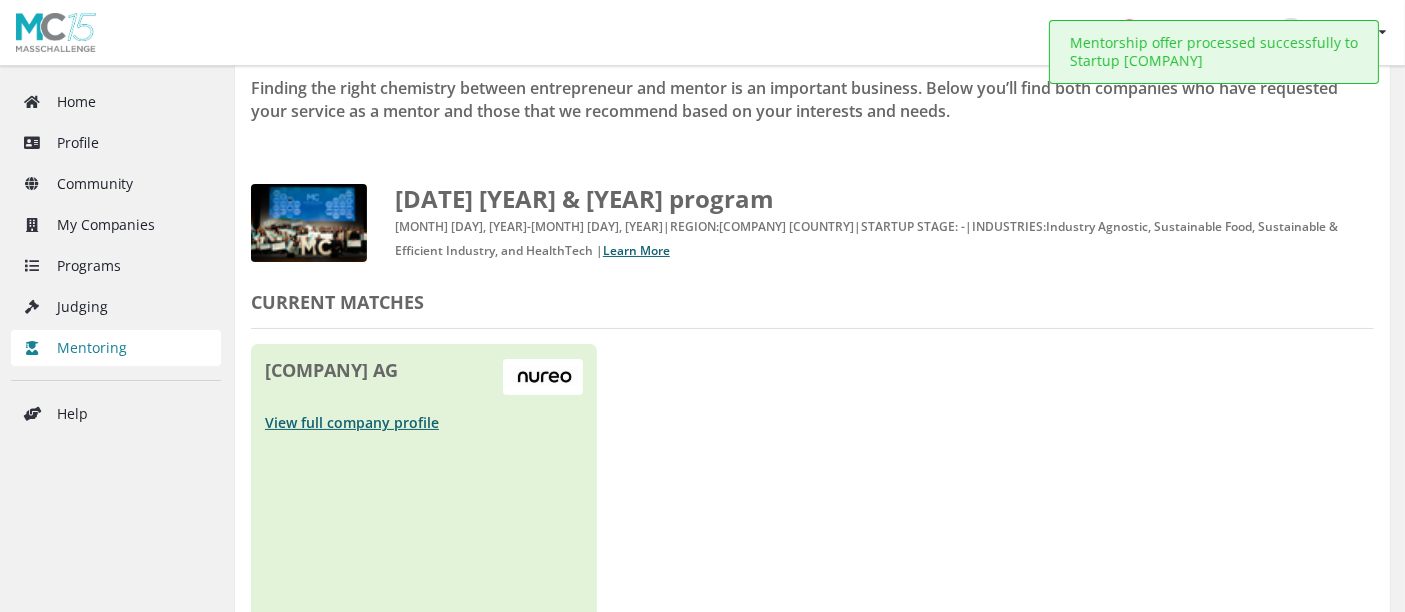 scroll, scrollTop: 166, scrollLeft: 0, axis: vertical 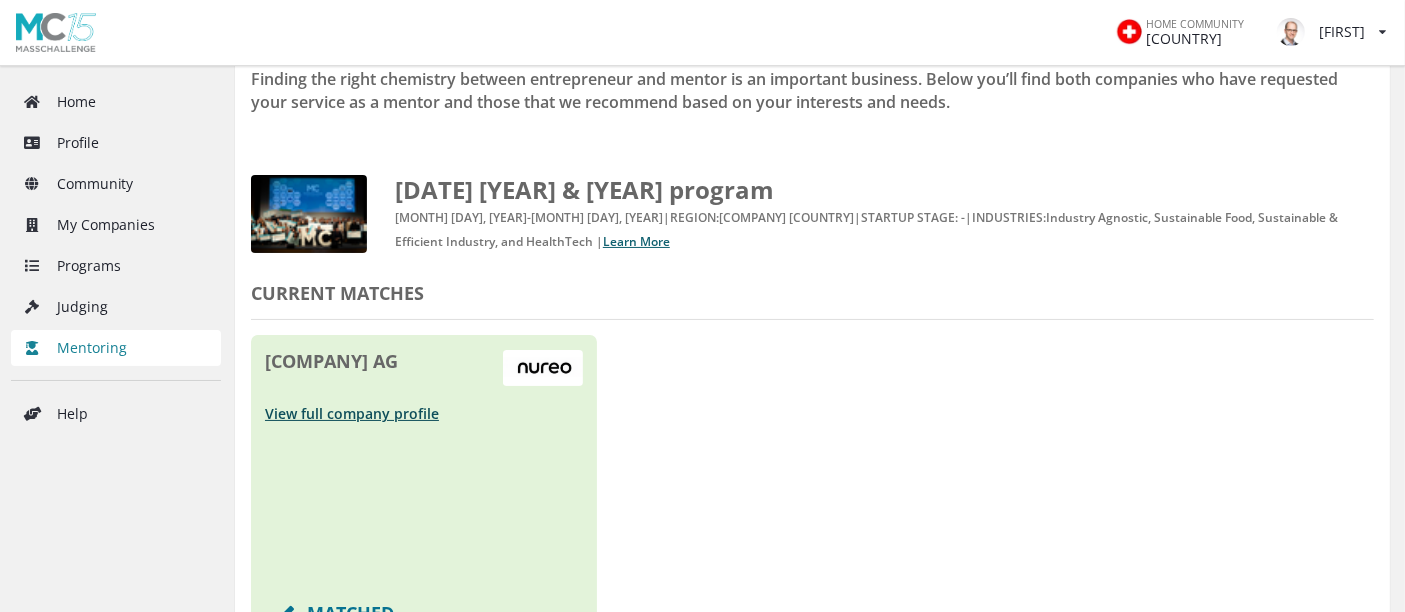click on "View full company profile" at bounding box center (352, 413) 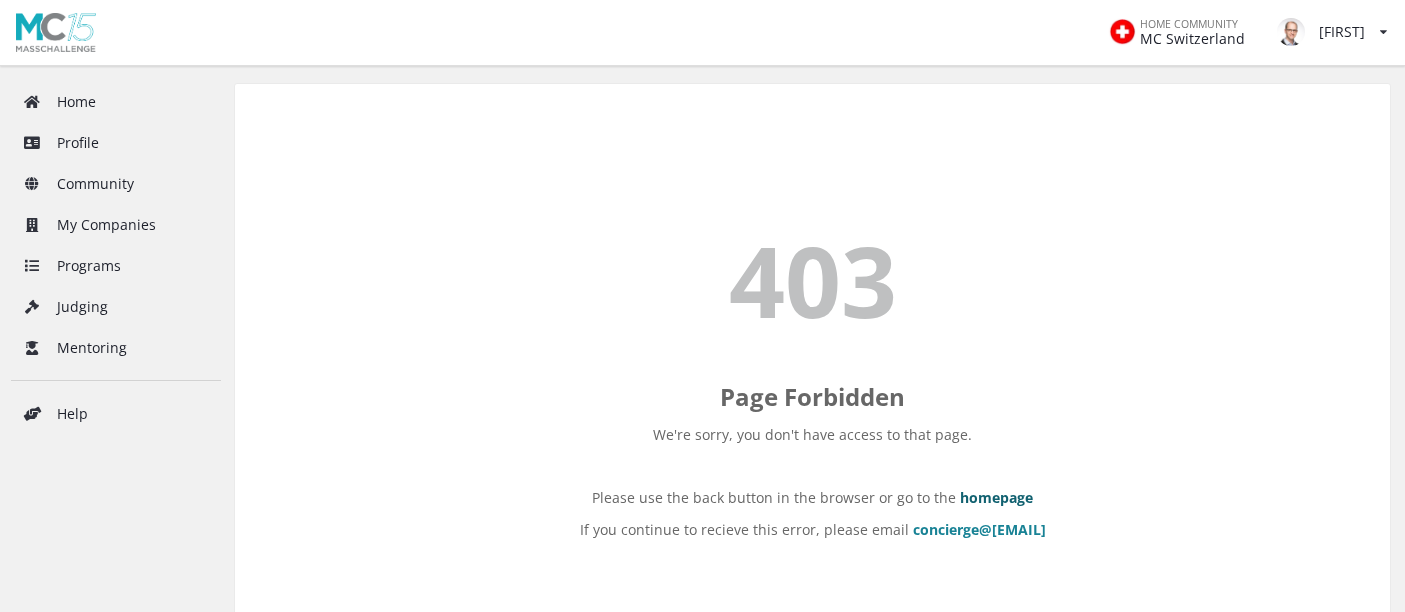 scroll, scrollTop: 17, scrollLeft: 0, axis: vertical 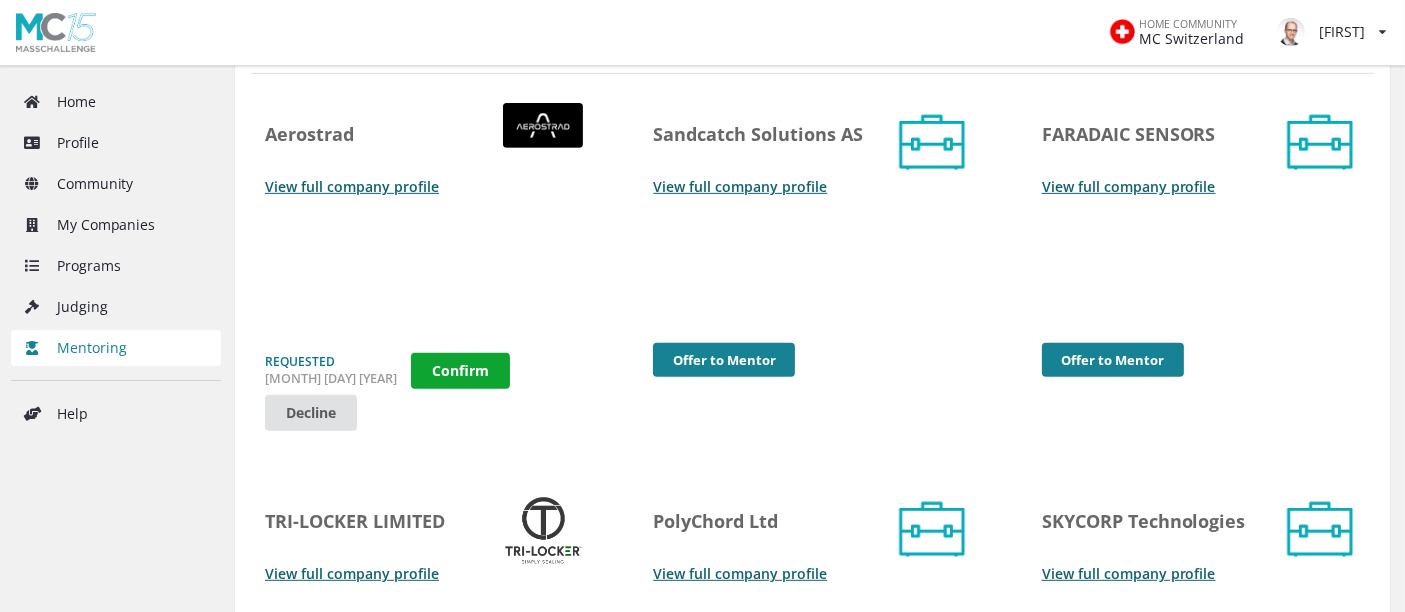 click on "Confirm" at bounding box center [460, 371] 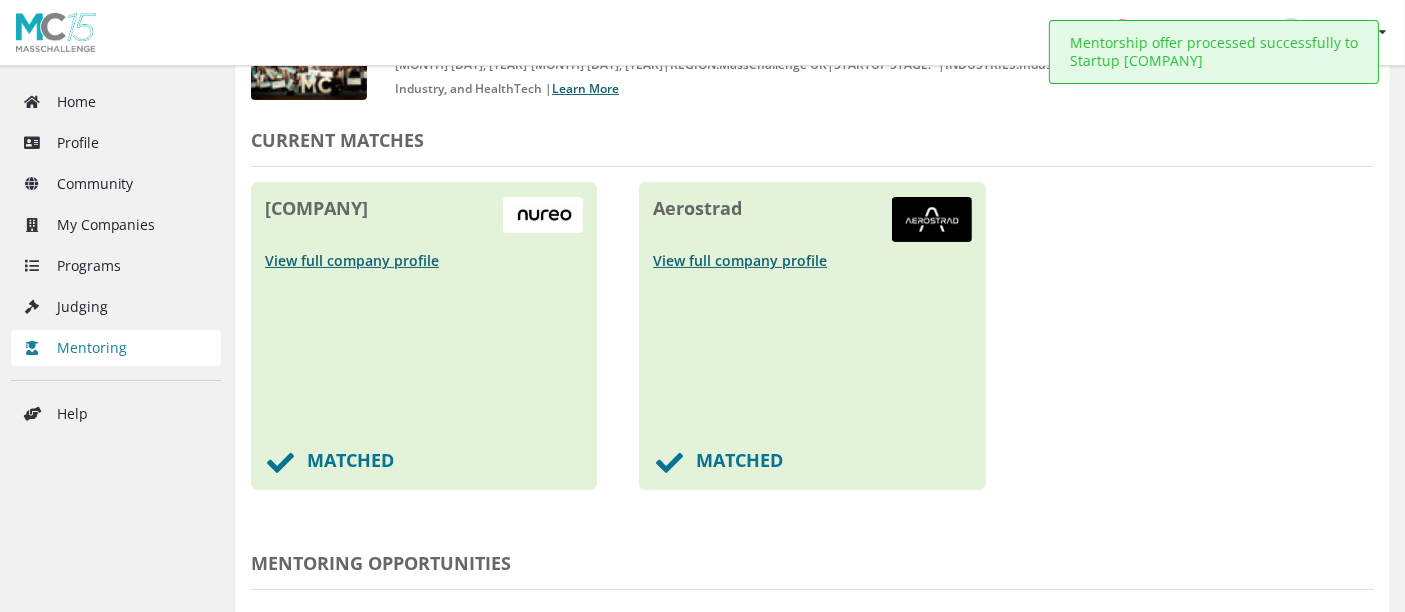 scroll, scrollTop: 320, scrollLeft: 0, axis: vertical 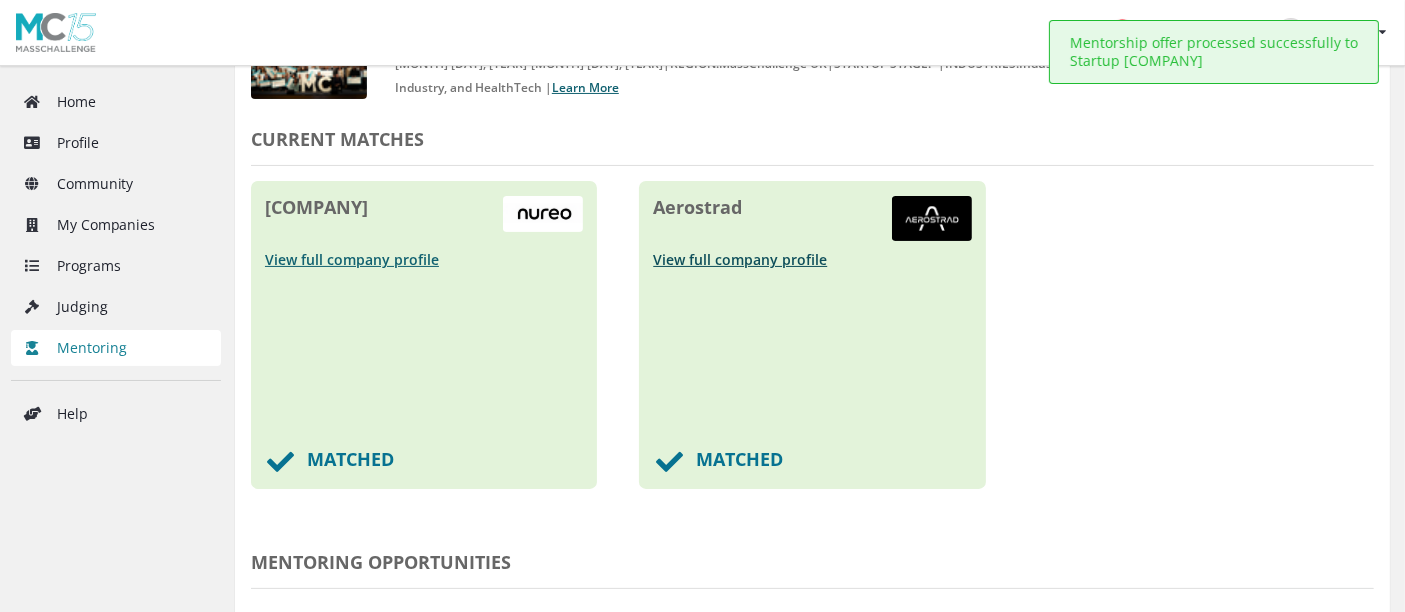 click on "View full company profile" at bounding box center [740, 259] 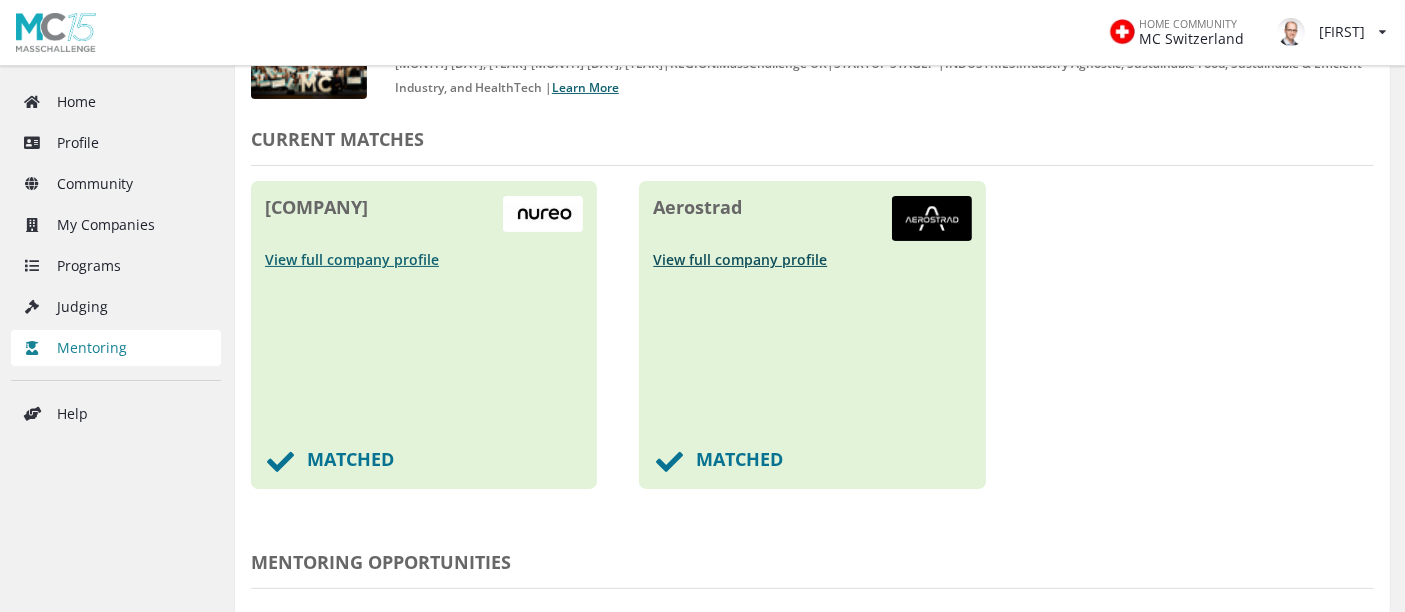 click on "View full company profile" at bounding box center (740, 259) 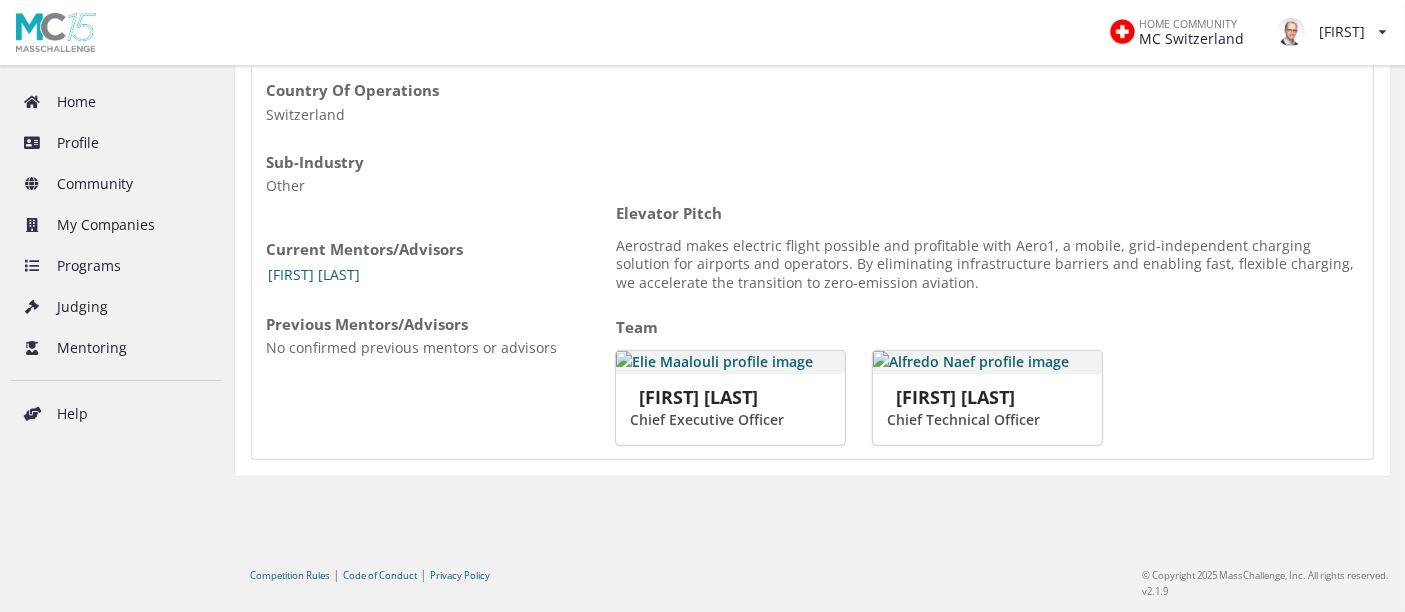 scroll, scrollTop: 654, scrollLeft: 0, axis: vertical 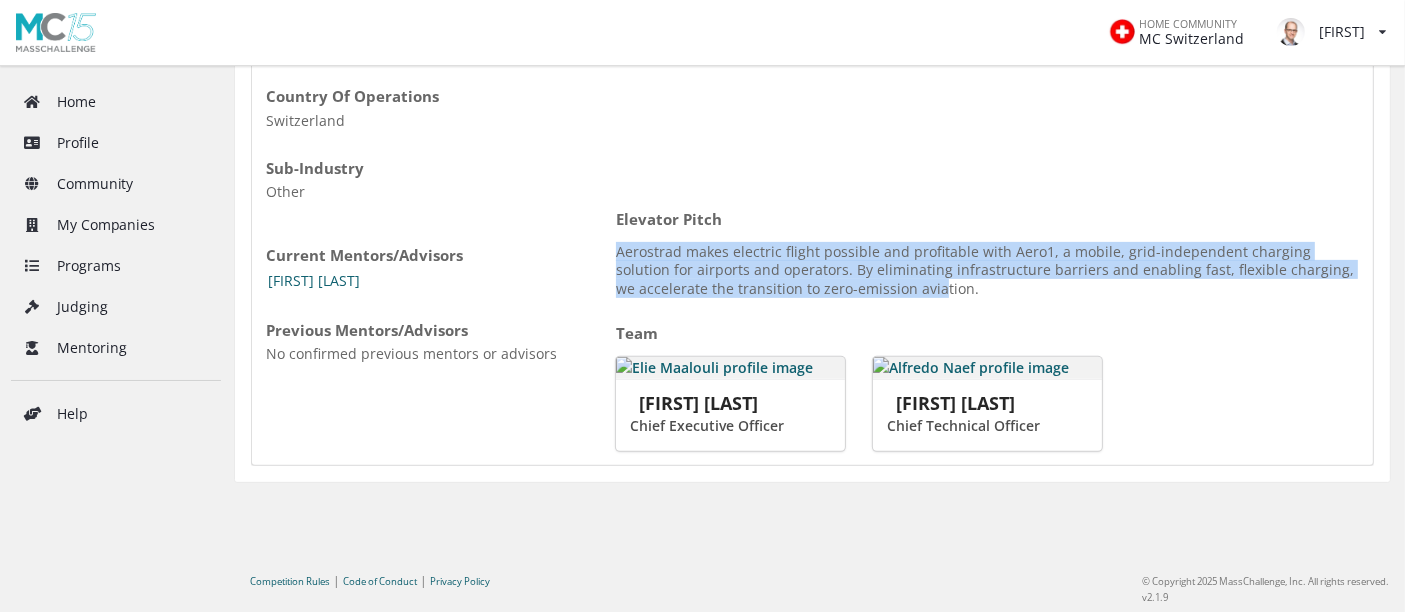 drag, startPoint x: 613, startPoint y: 226, endPoint x: 915, endPoint y: 266, distance: 304.63748 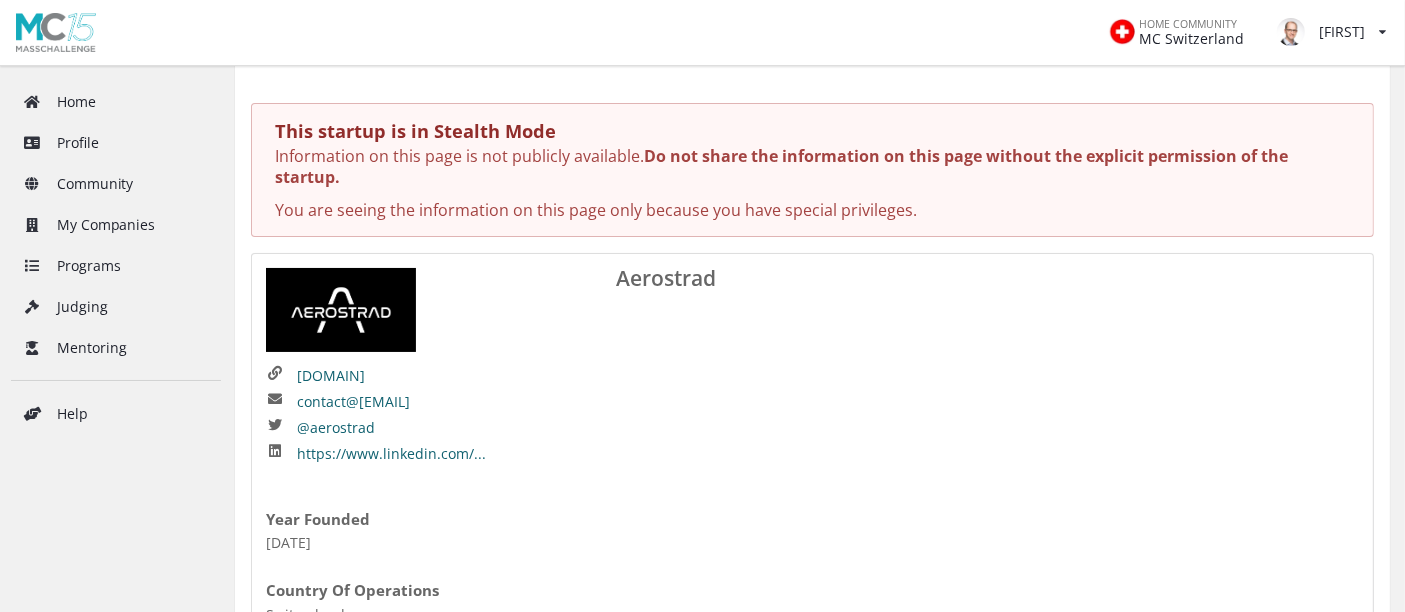 scroll, scrollTop: 150, scrollLeft: 0, axis: vertical 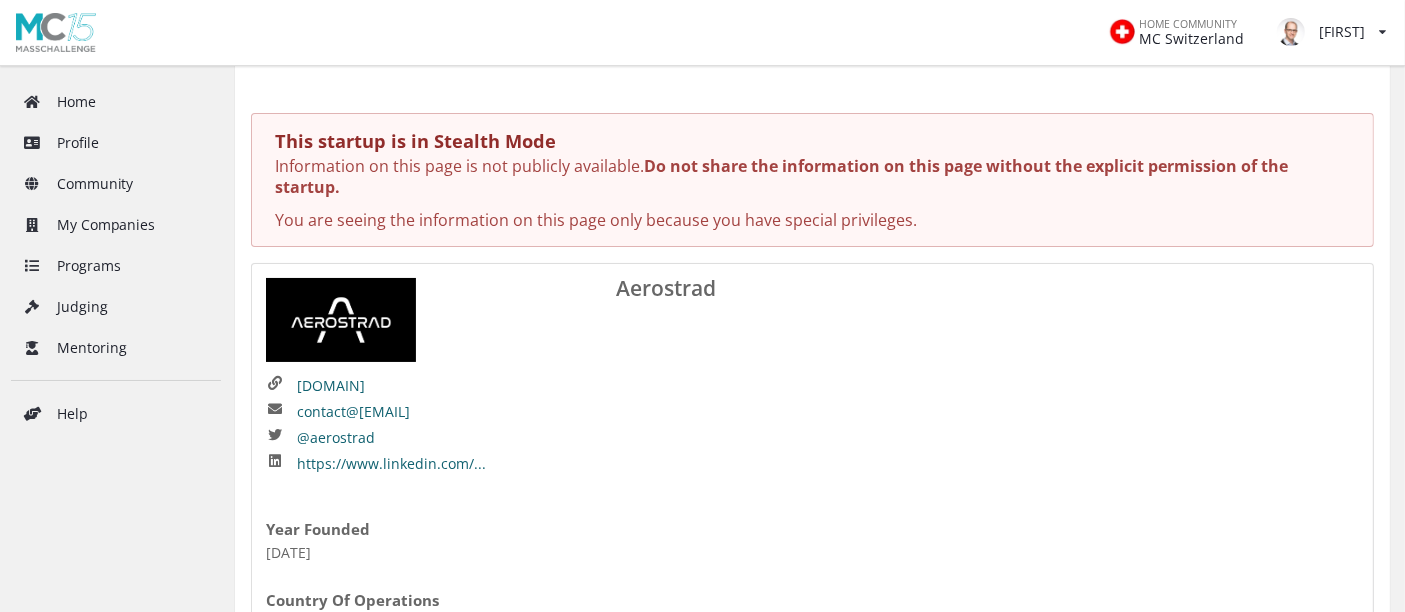 click on "Aerostrad" at bounding box center [987, 288] 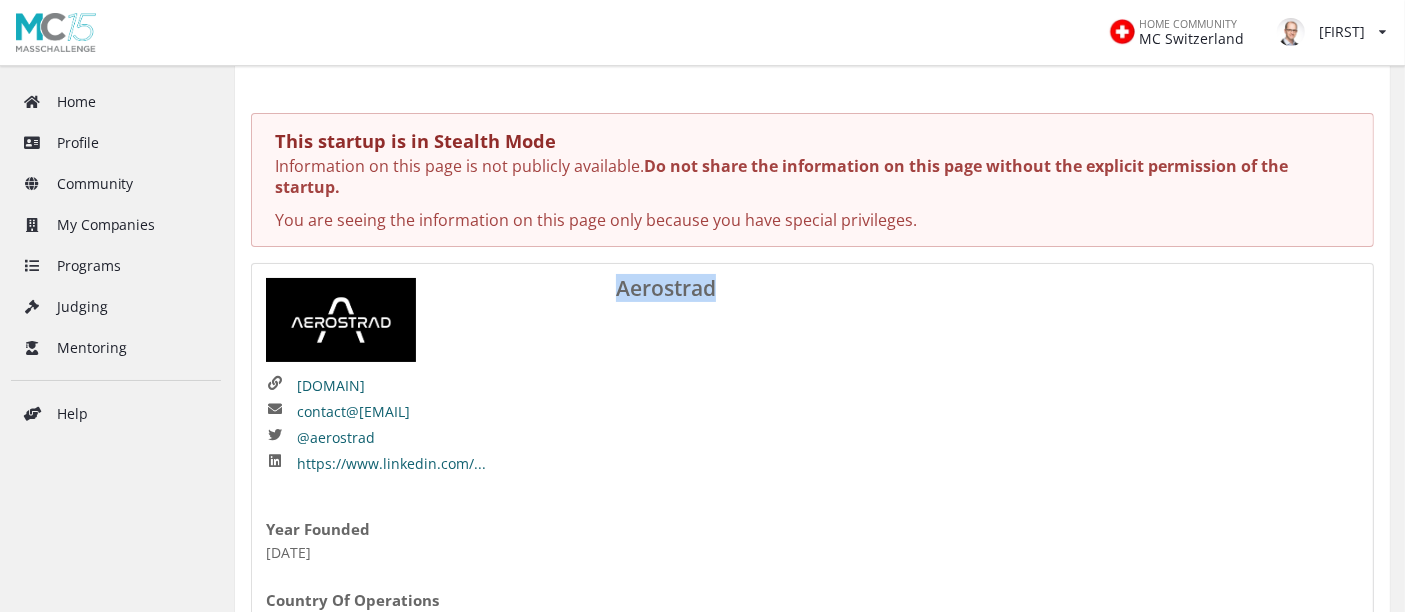 click on "Aerostrad" at bounding box center (987, 288) 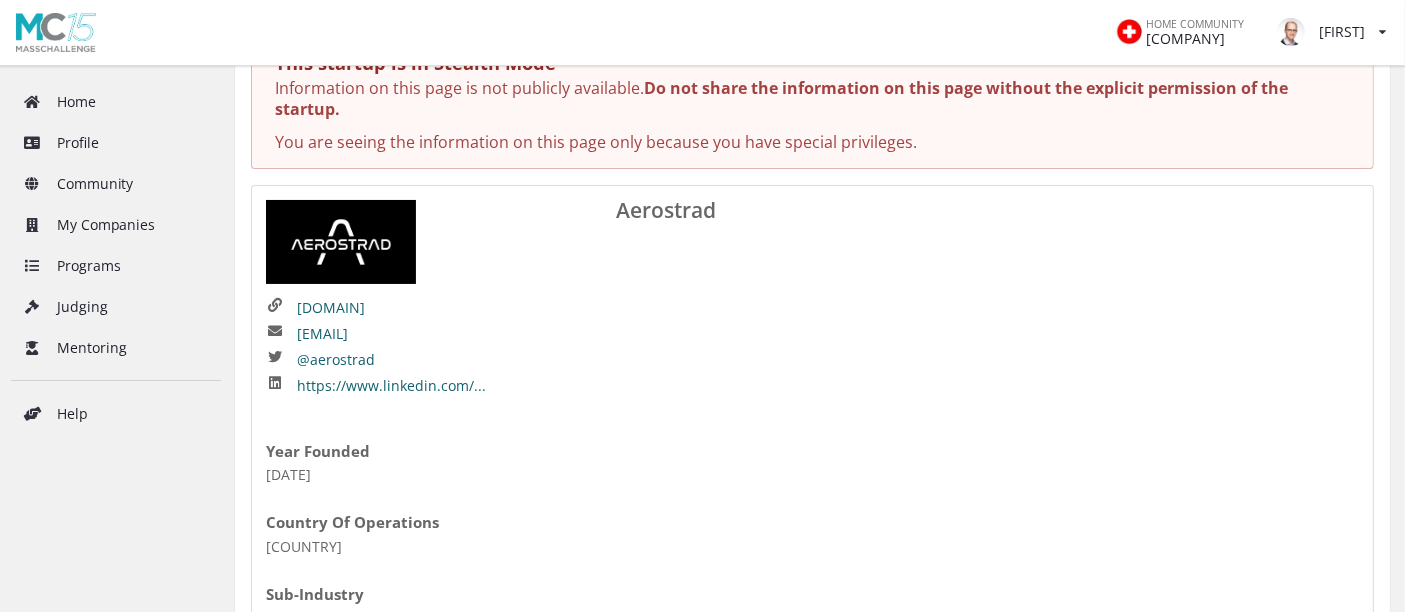 scroll, scrollTop: 237, scrollLeft: 0, axis: vertical 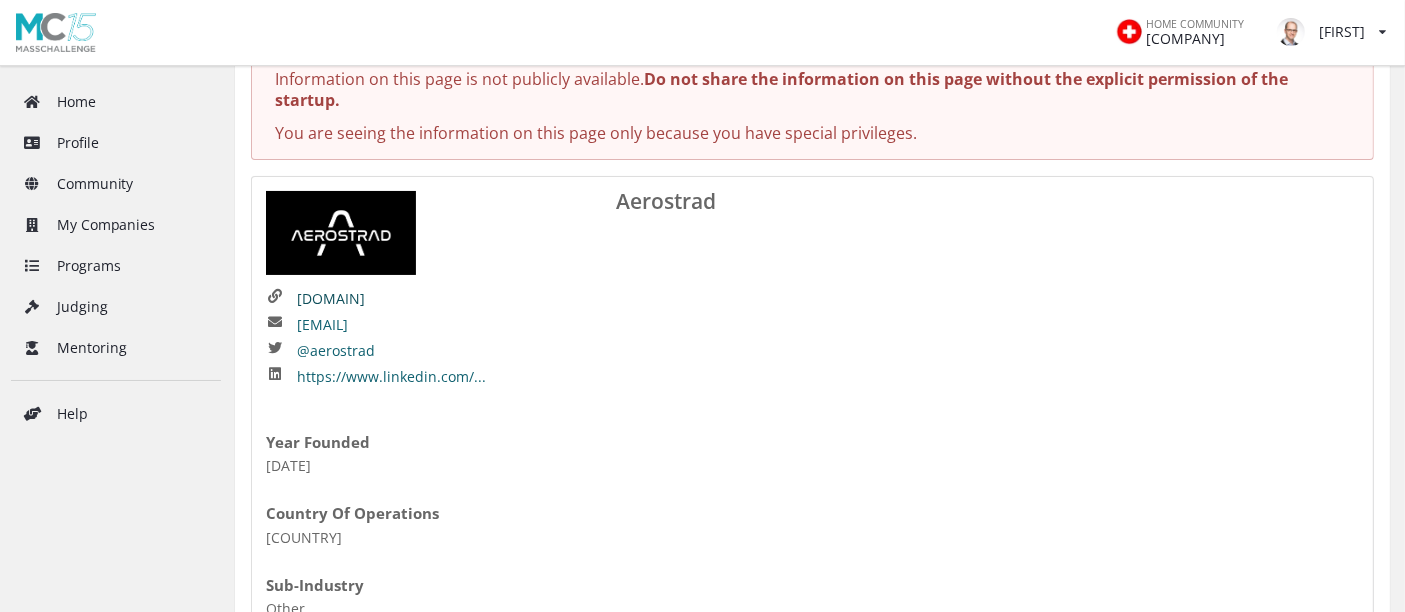 click on "[DOMAIN]" at bounding box center (331, 299) 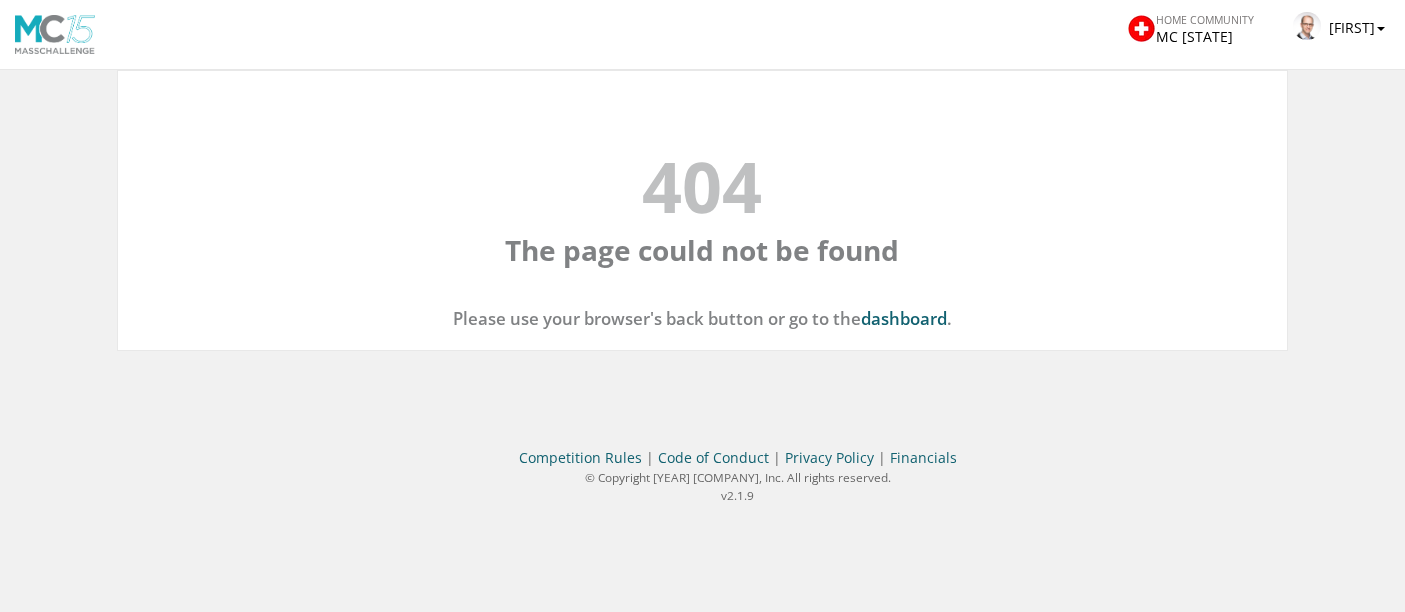scroll, scrollTop: 0, scrollLeft: 0, axis: both 